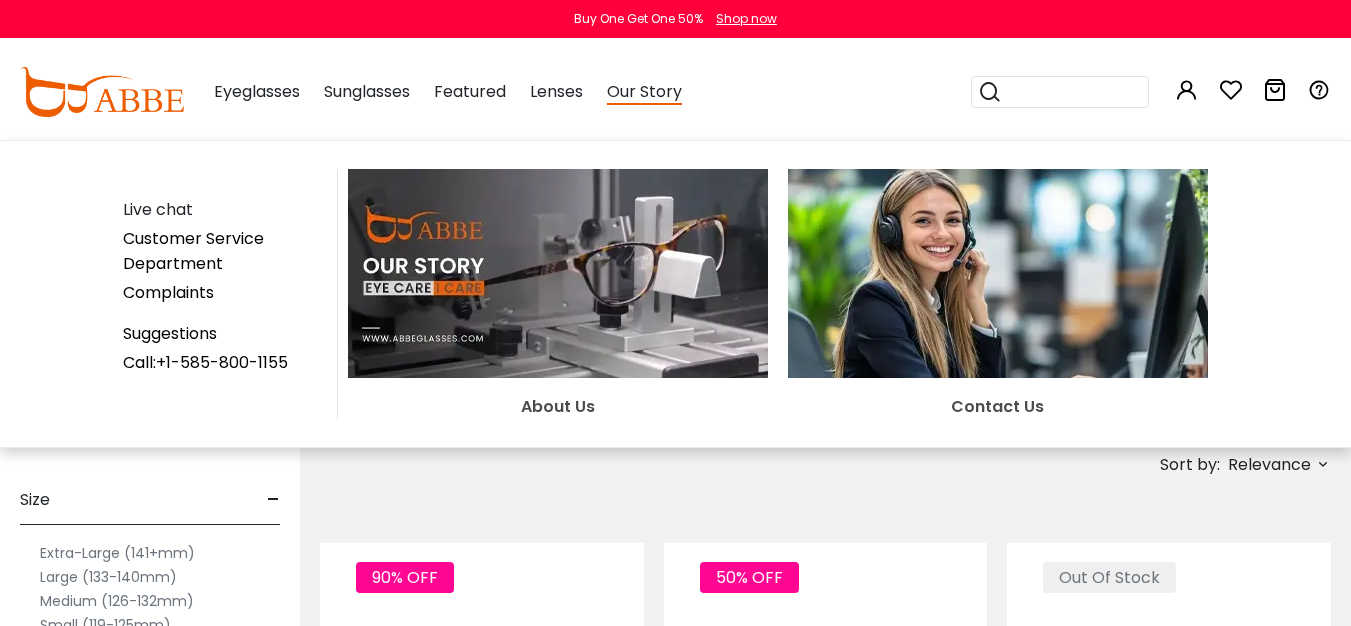 scroll, scrollTop: 0, scrollLeft: 0, axis: both 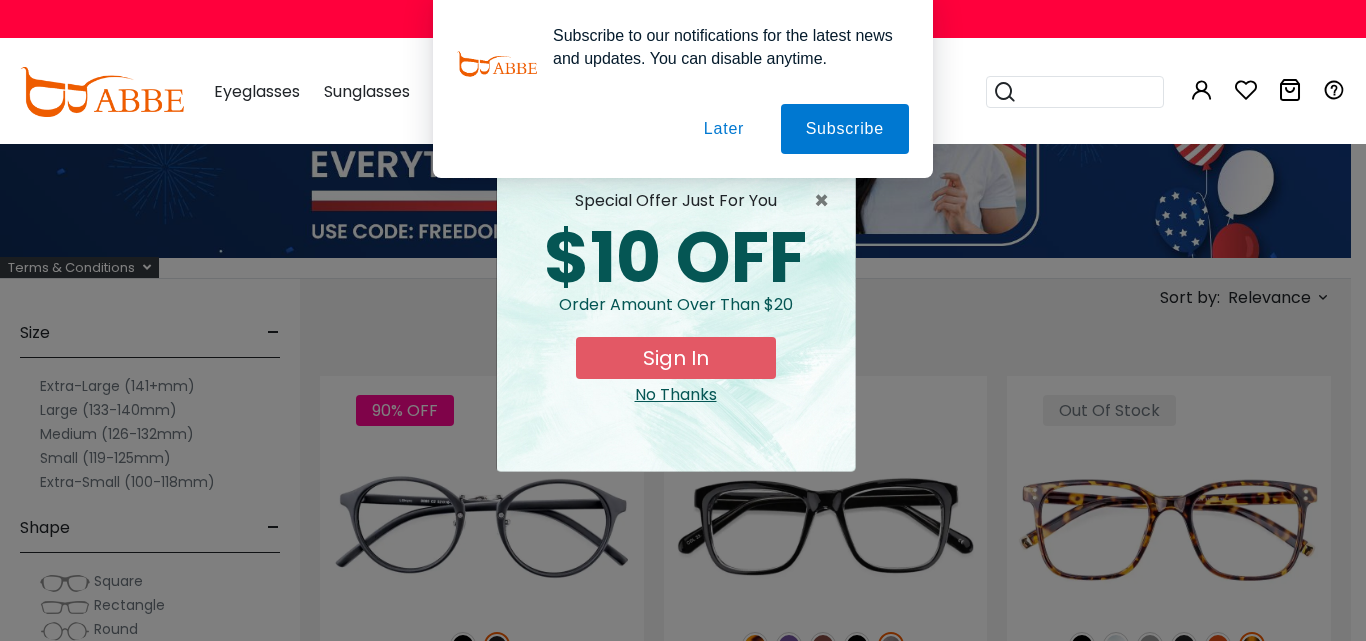 click on "Later" at bounding box center (724, 129) 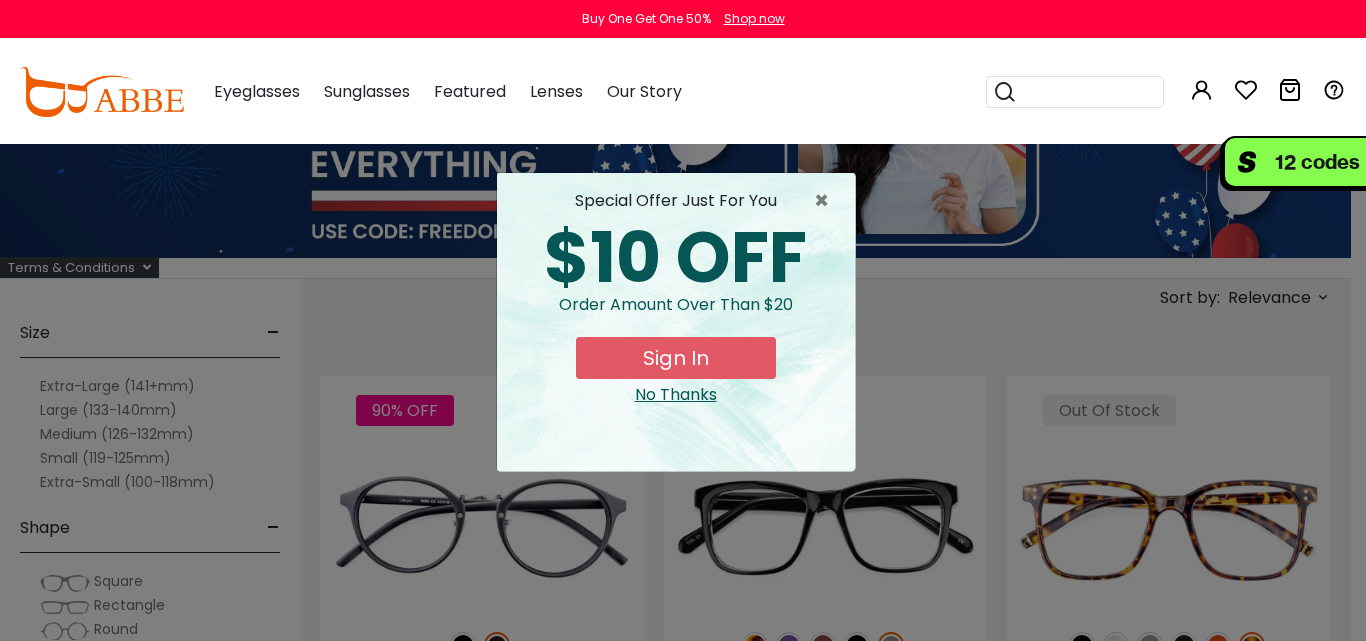 click on "No Thanks" at bounding box center (676, 395) 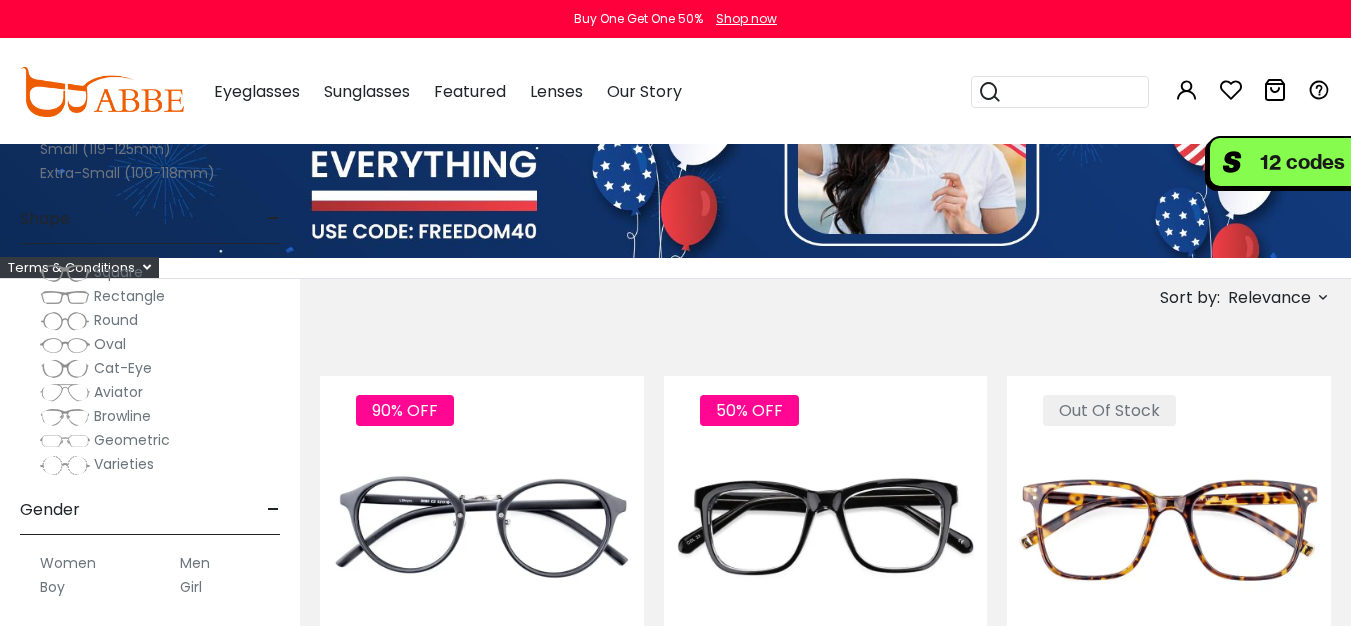 scroll, scrollTop: 500, scrollLeft: 0, axis: vertical 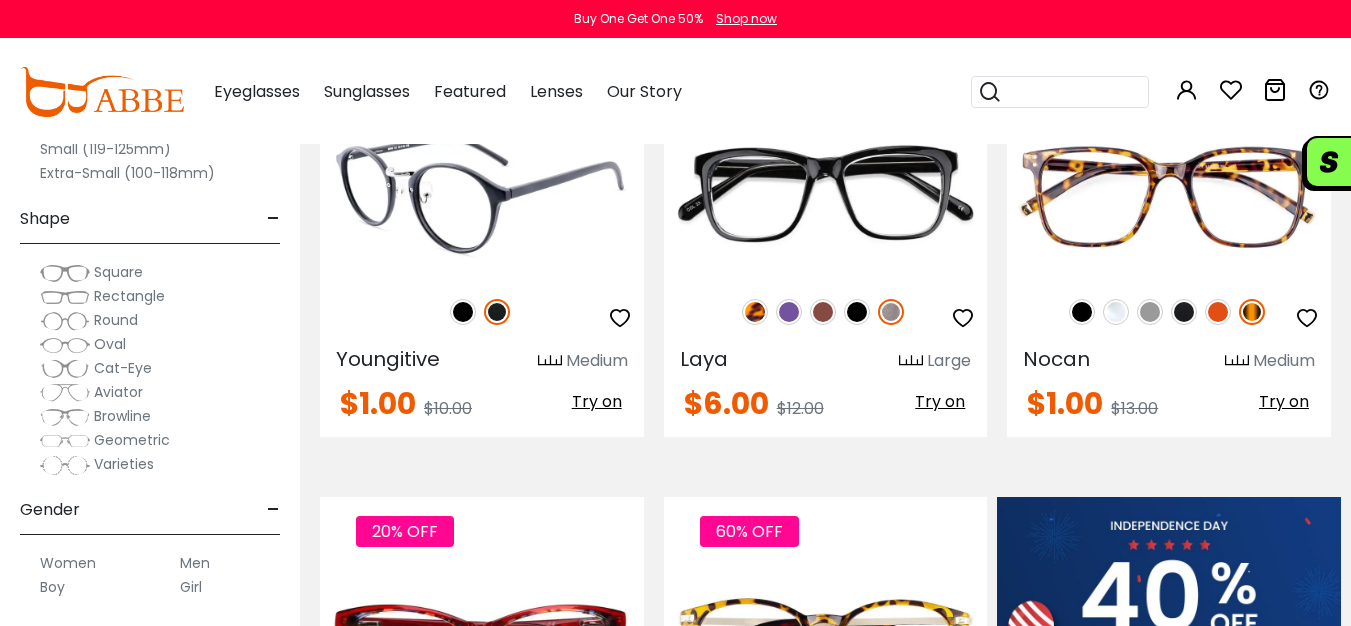 click at bounding box center [482, 196] 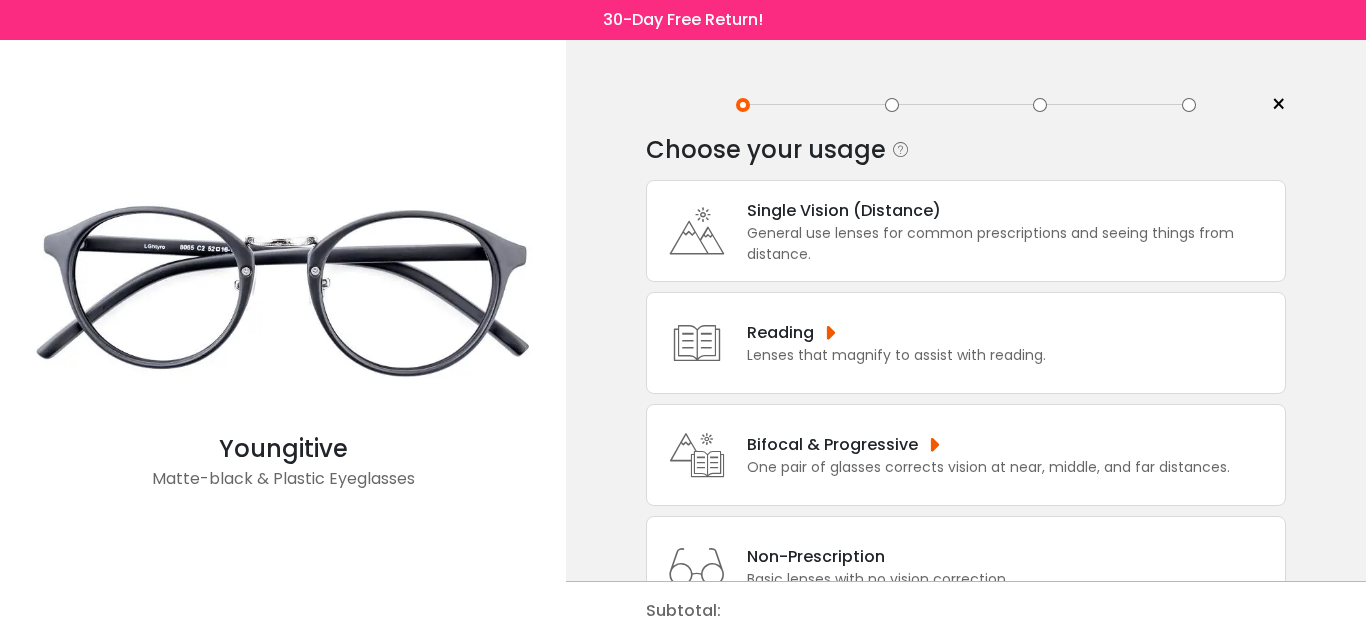 scroll, scrollTop: 0, scrollLeft: 0, axis: both 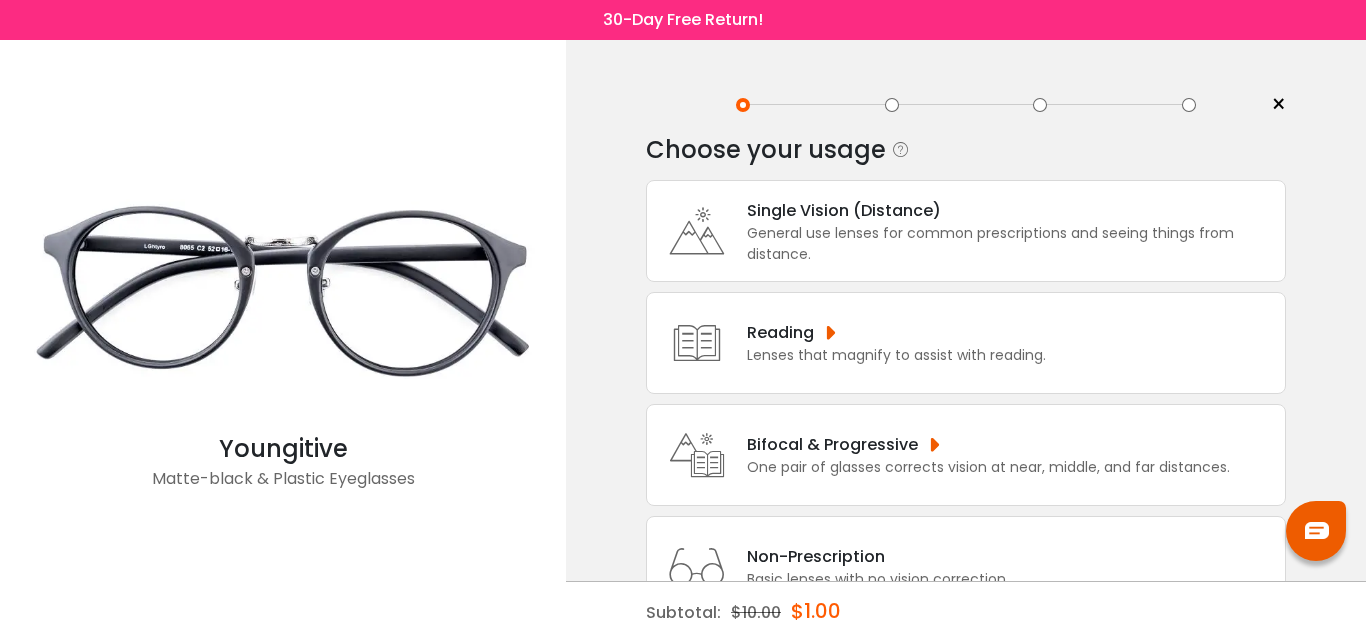 click on "General use lenses for common prescriptions and seeing things from distance." at bounding box center [1011, 244] 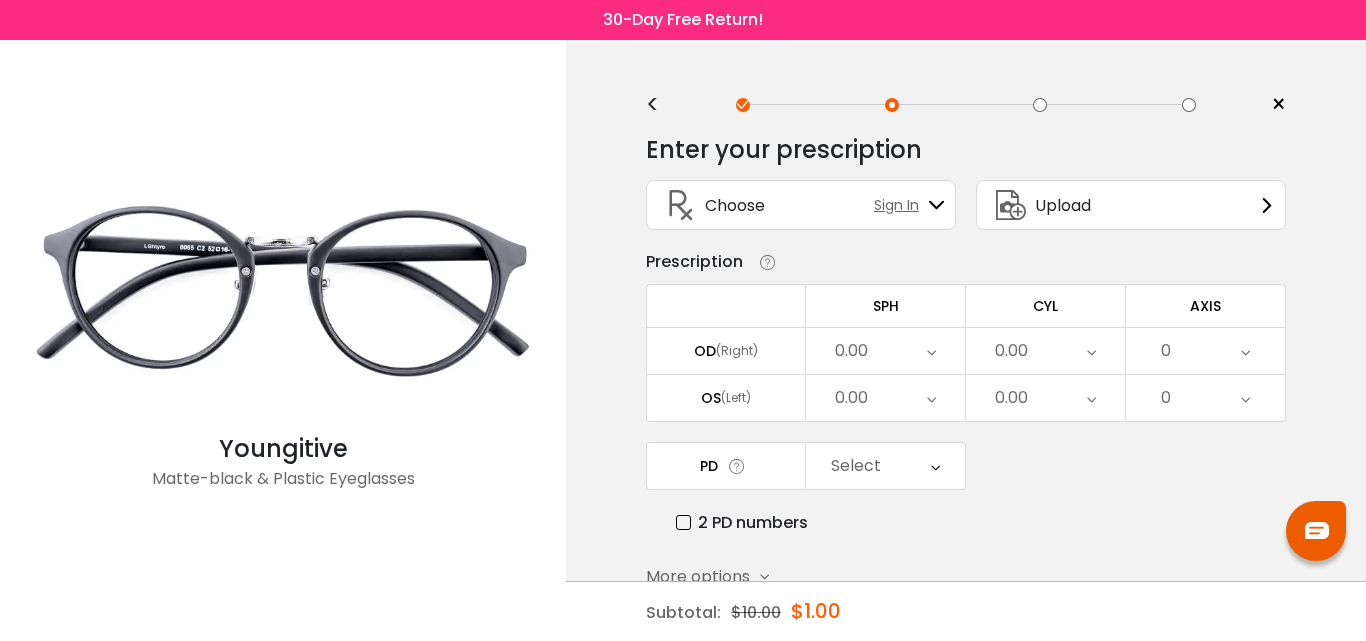 click on "Choose
Sign In" at bounding box center (801, 205) 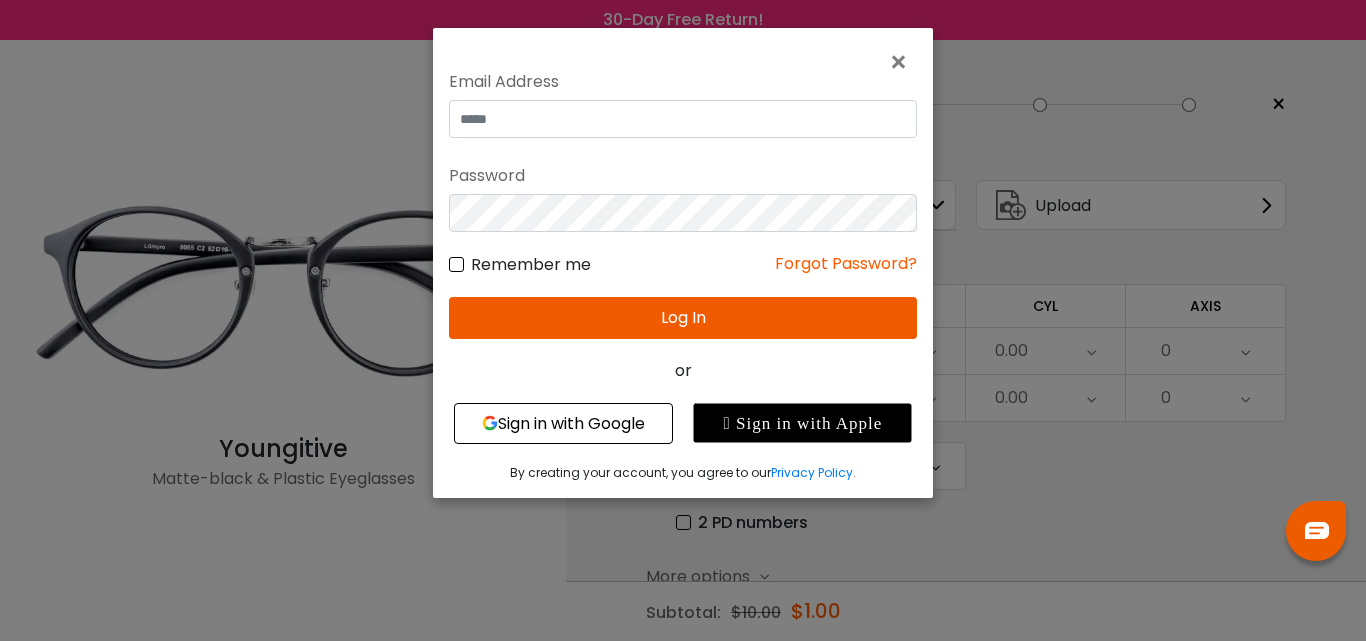 click on "Email Address" at bounding box center [683, 82] 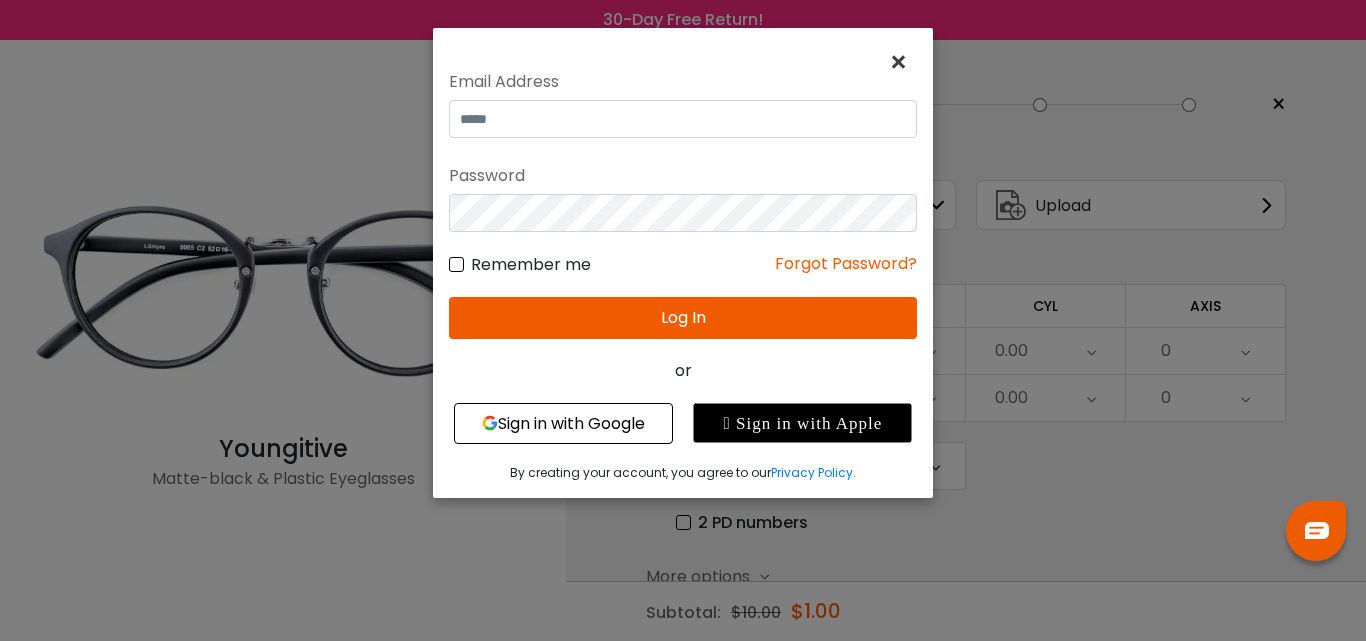 click on "×" at bounding box center (902, 62) 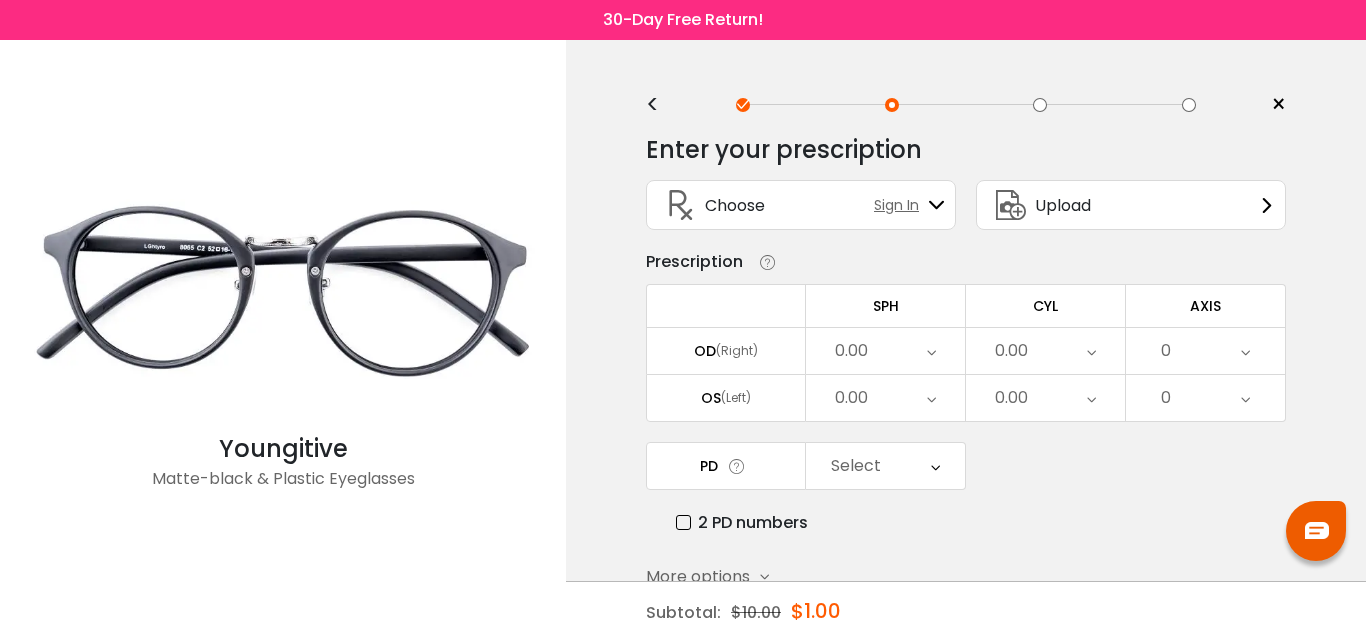 click on "0.00" at bounding box center [851, 351] 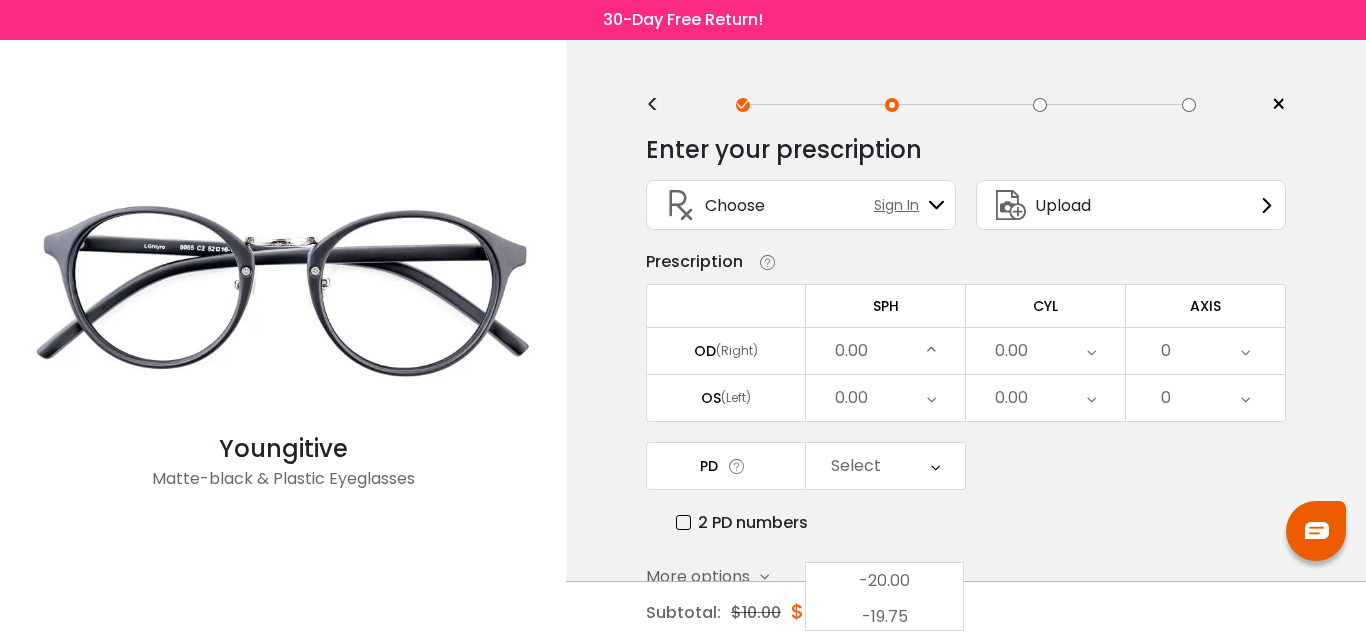 scroll, scrollTop: 2750, scrollLeft: 0, axis: vertical 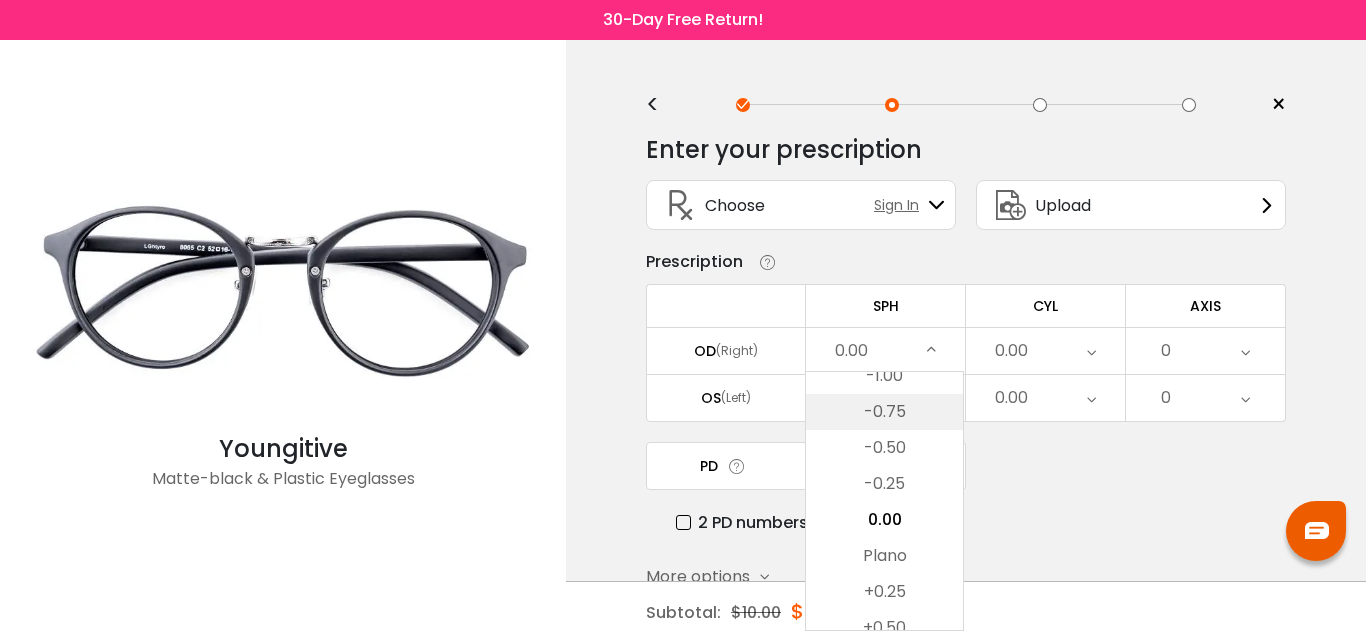 click on "-0.75" at bounding box center [884, 412] 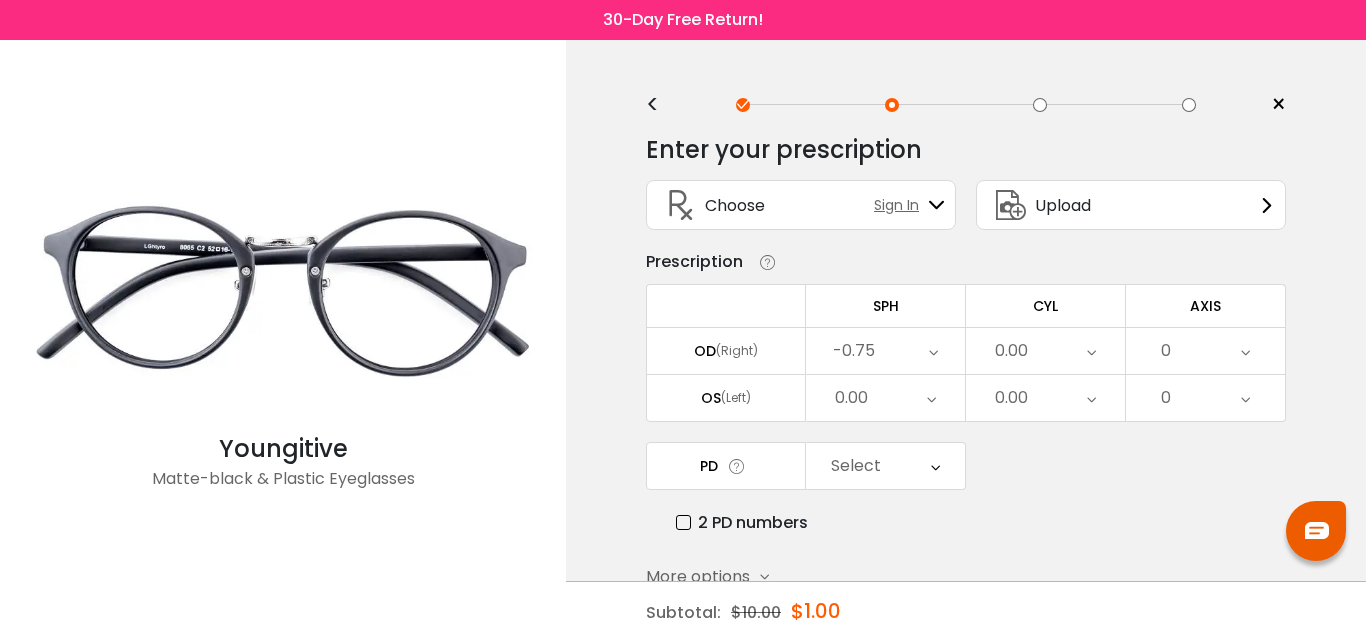 click on "0.00" at bounding box center [885, 351] 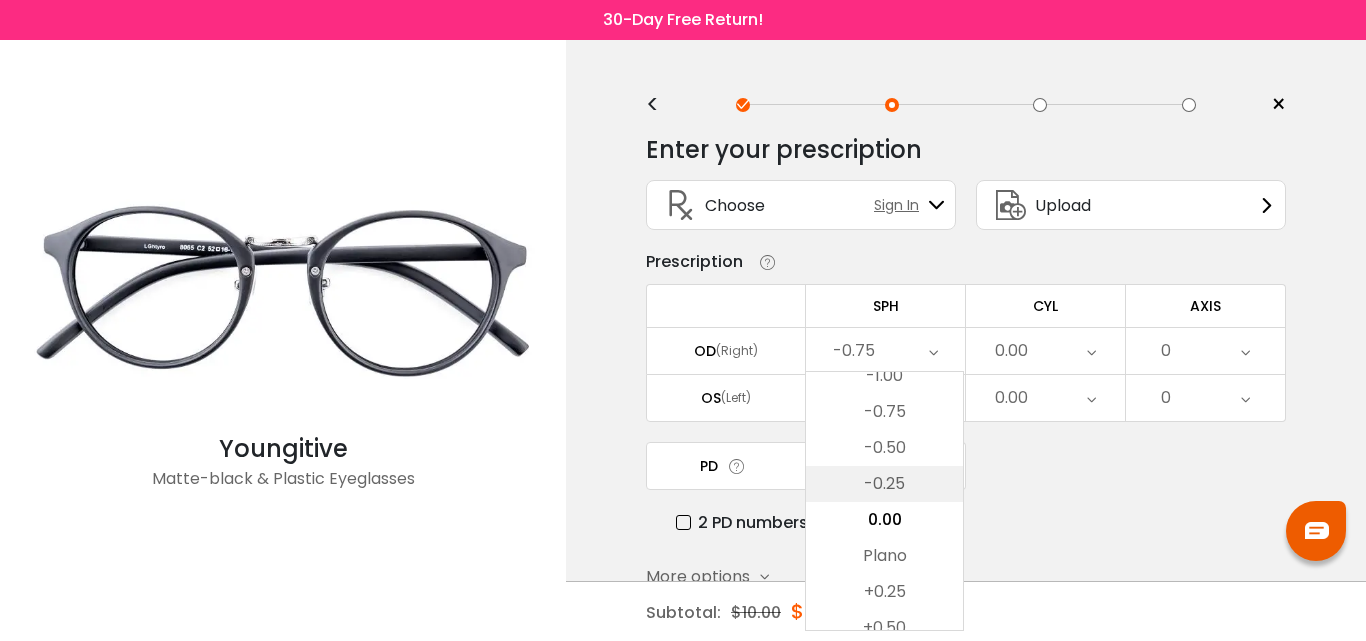 click on "-0.25" at bounding box center (884, 484) 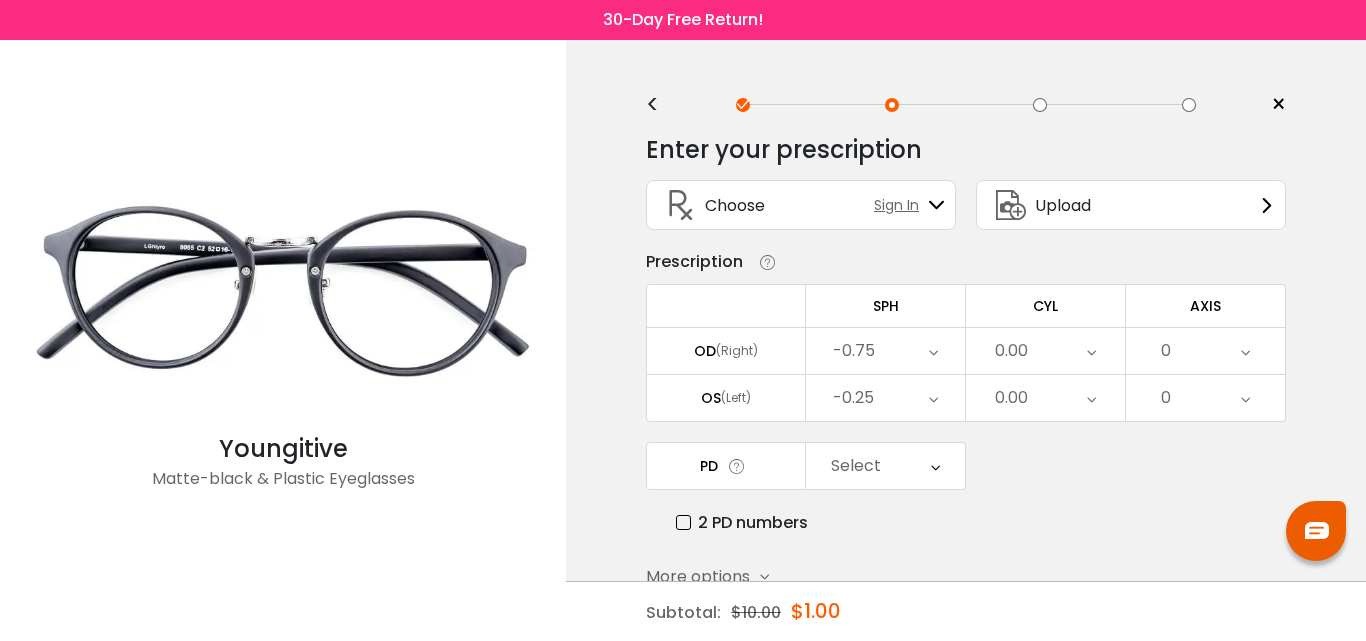 click on "0.00" at bounding box center (885, 351) 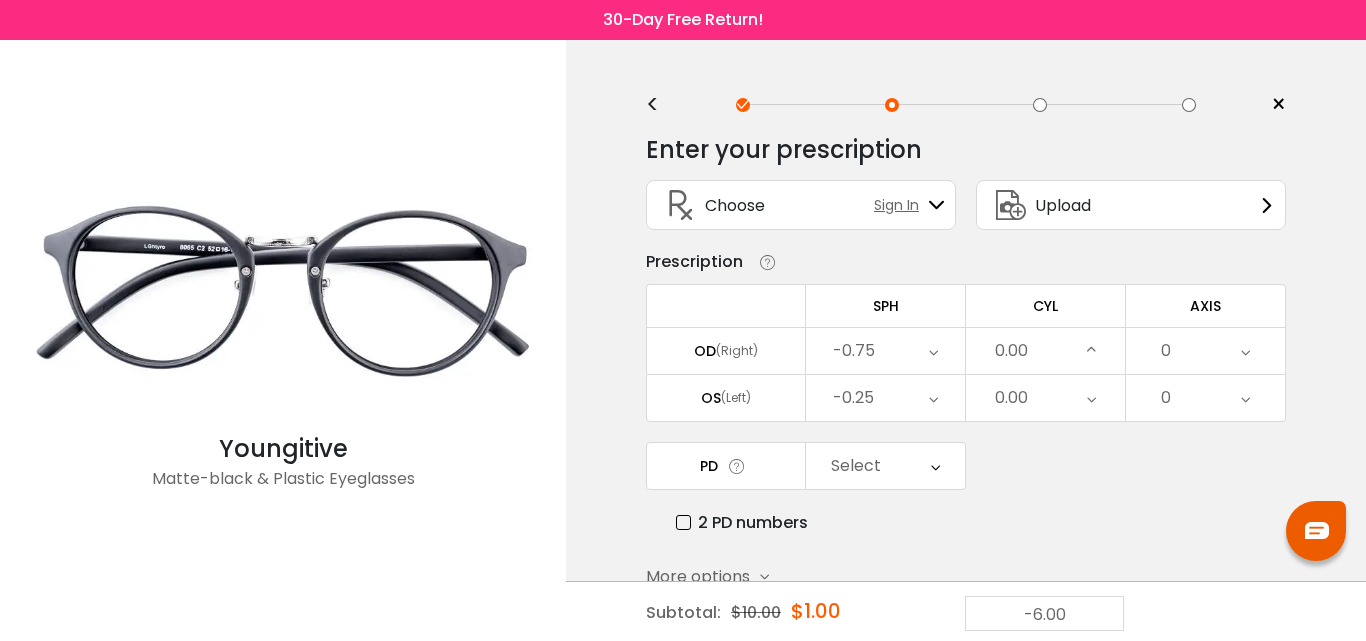 scroll, scrollTop: 734, scrollLeft: 0, axis: vertical 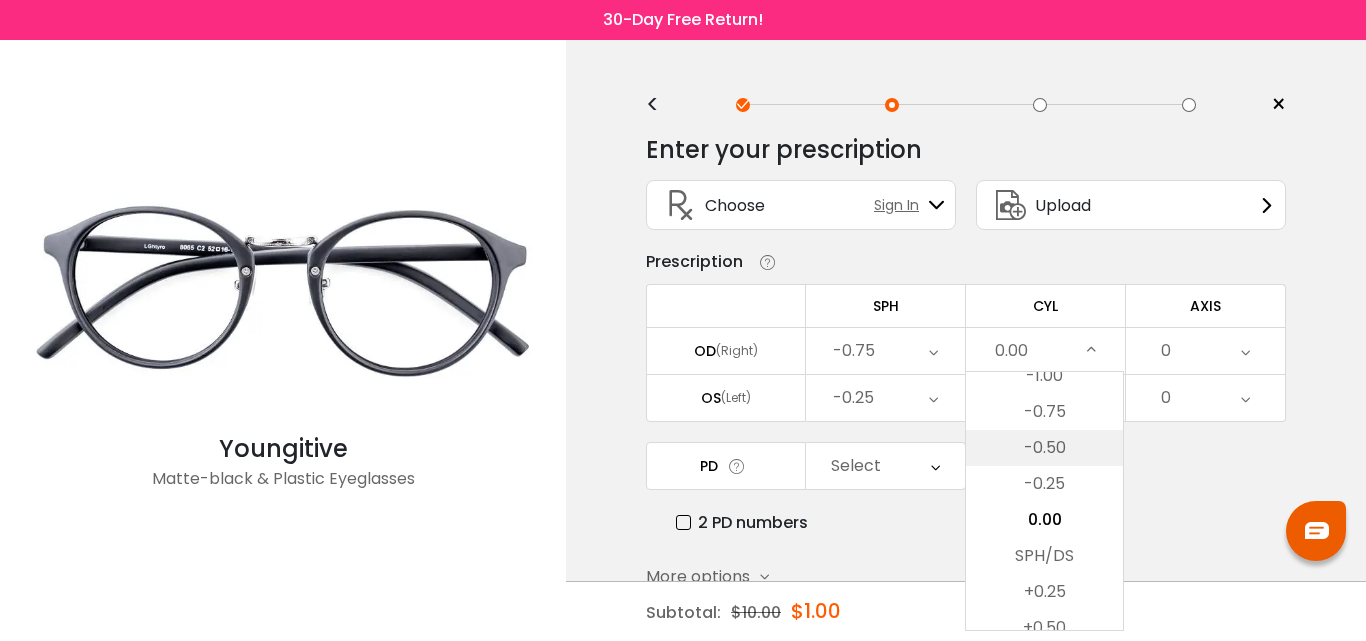 click on "-0.50" at bounding box center (1044, 448) 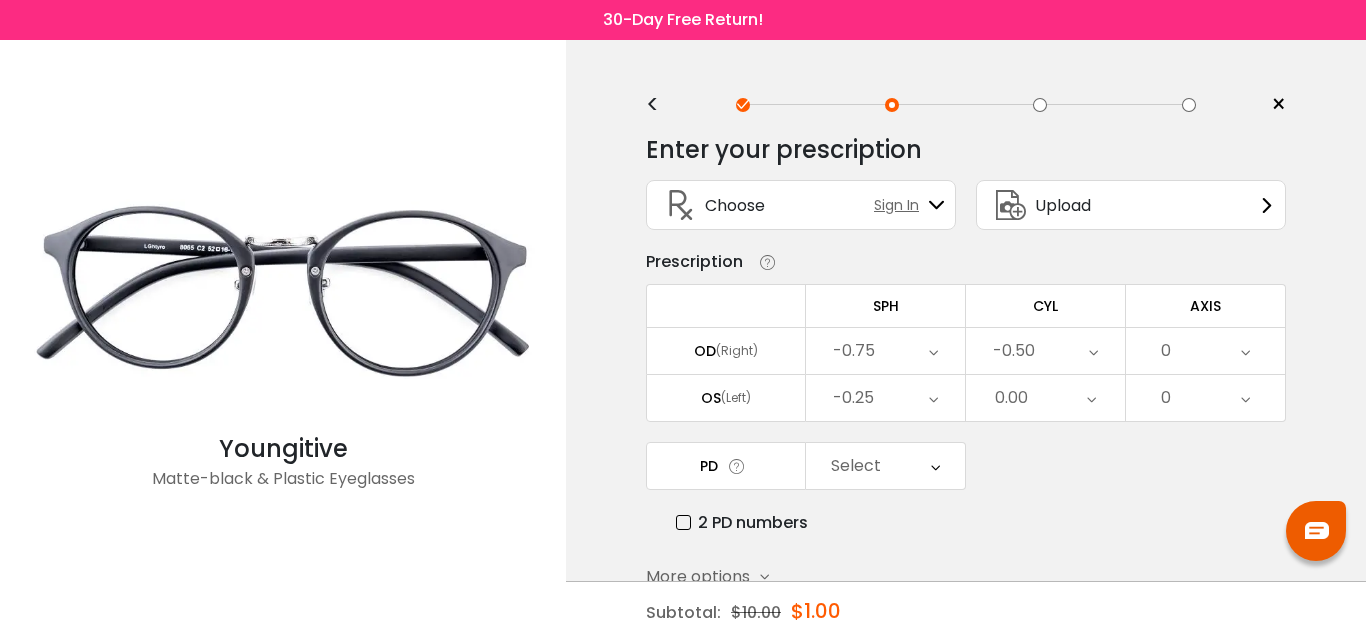 click on "0.00" at bounding box center (885, 351) 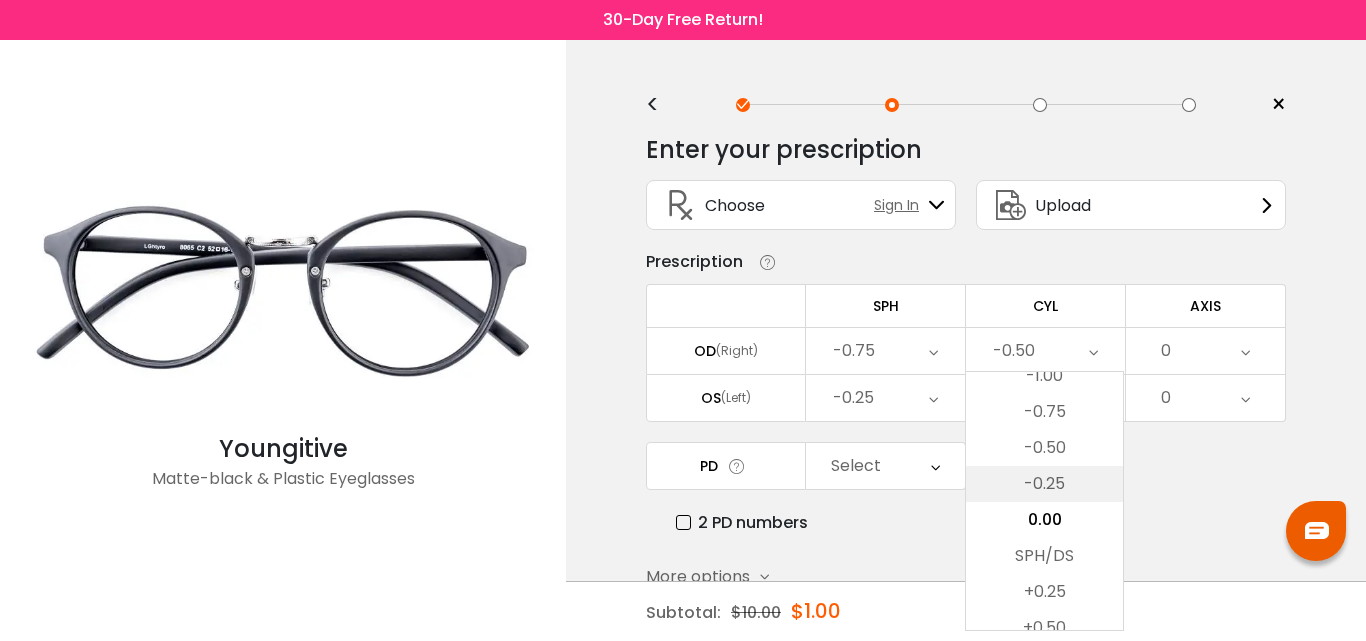 click on "-0.25" at bounding box center [1044, 484] 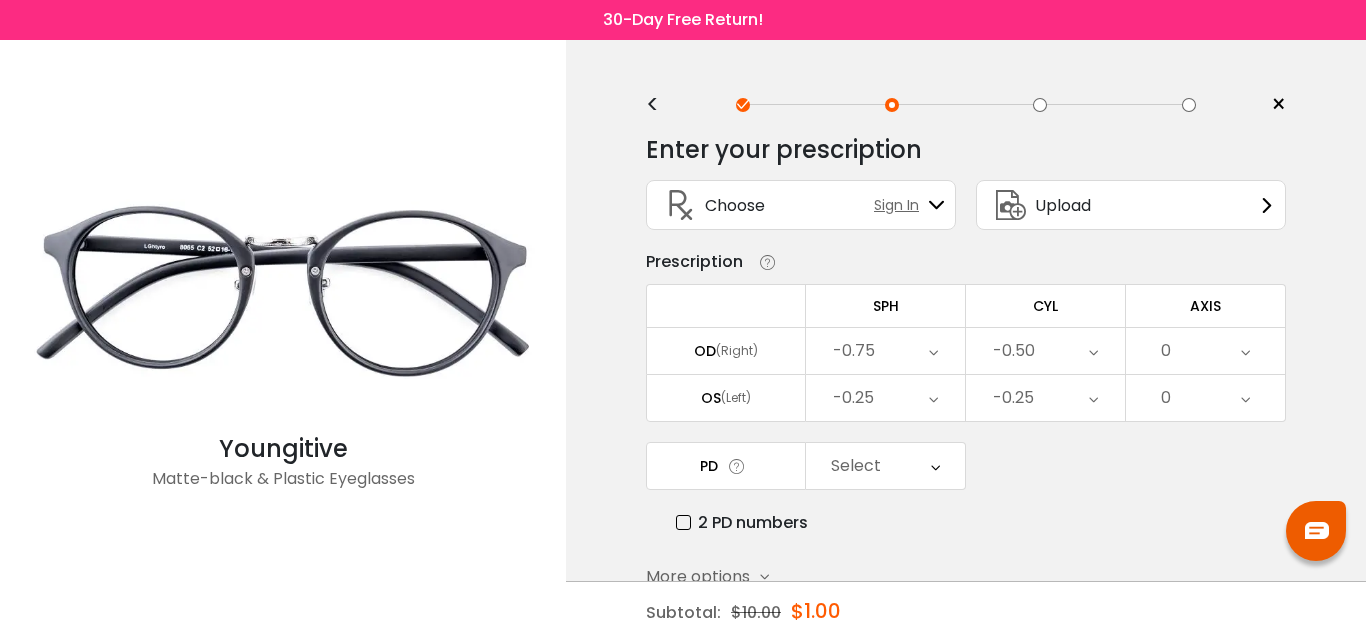 click on "0
Cancel
AXIS OD
Save
None
1
2
3
4
5
6
7
8
9
10
11
12
13
14
15
16
17
18
19
20
21
22
23
24
25
26
27
28
29
30
31
32" at bounding box center [1206, 305] 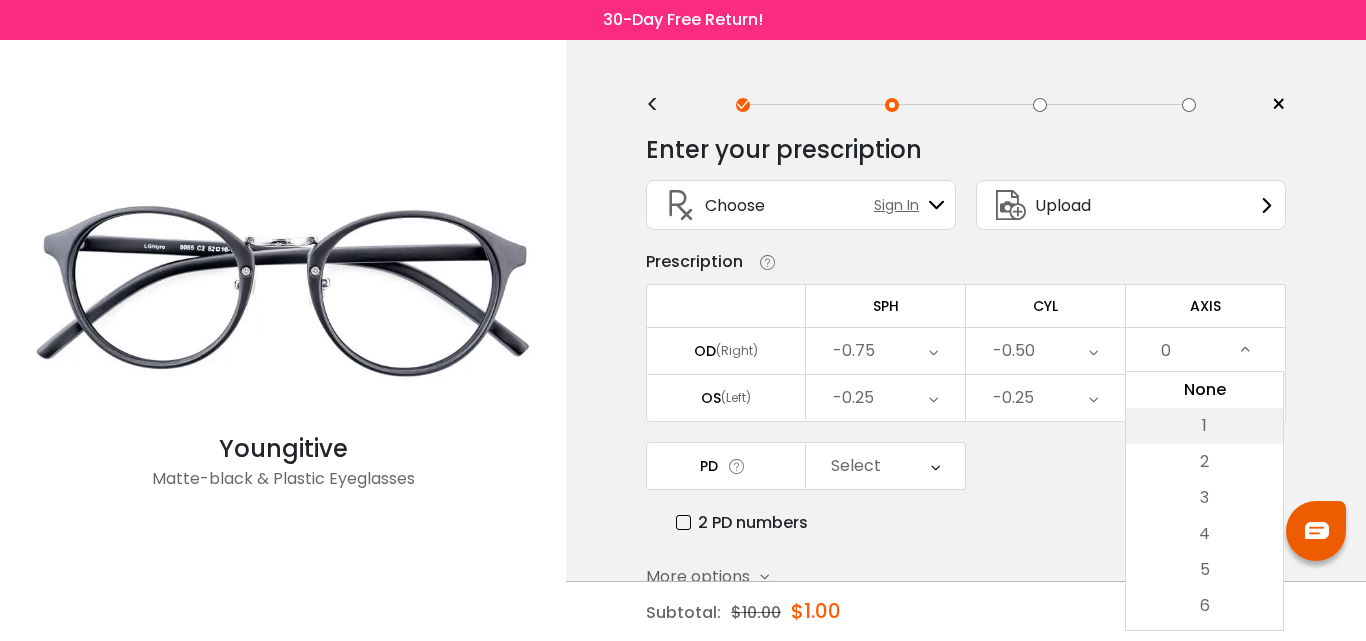 click on "1" at bounding box center (1204, 426) 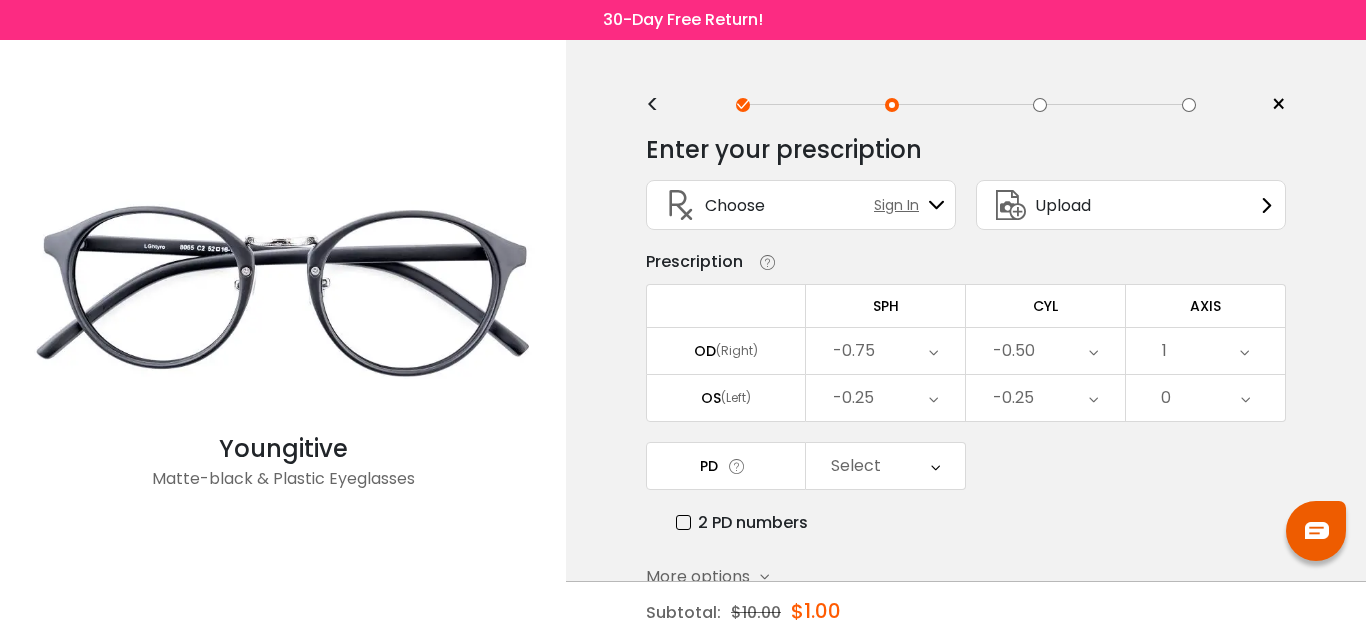 click on "0" at bounding box center (885, 351) 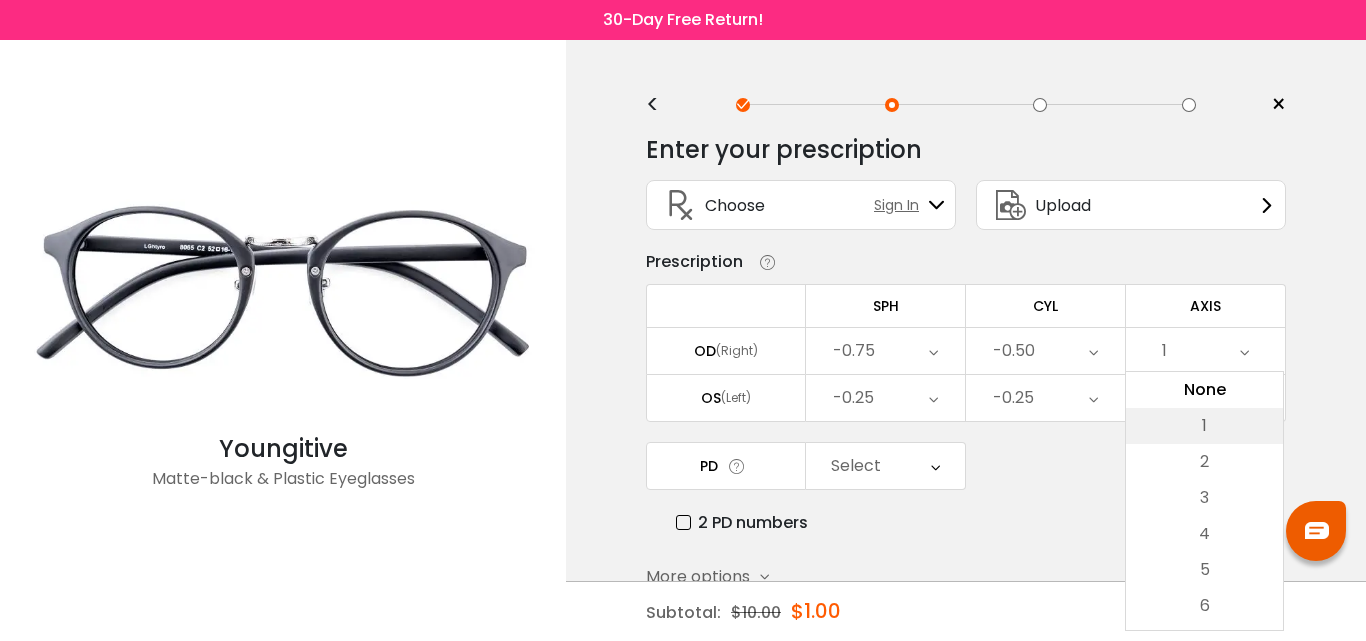 click on "1" at bounding box center [1204, 426] 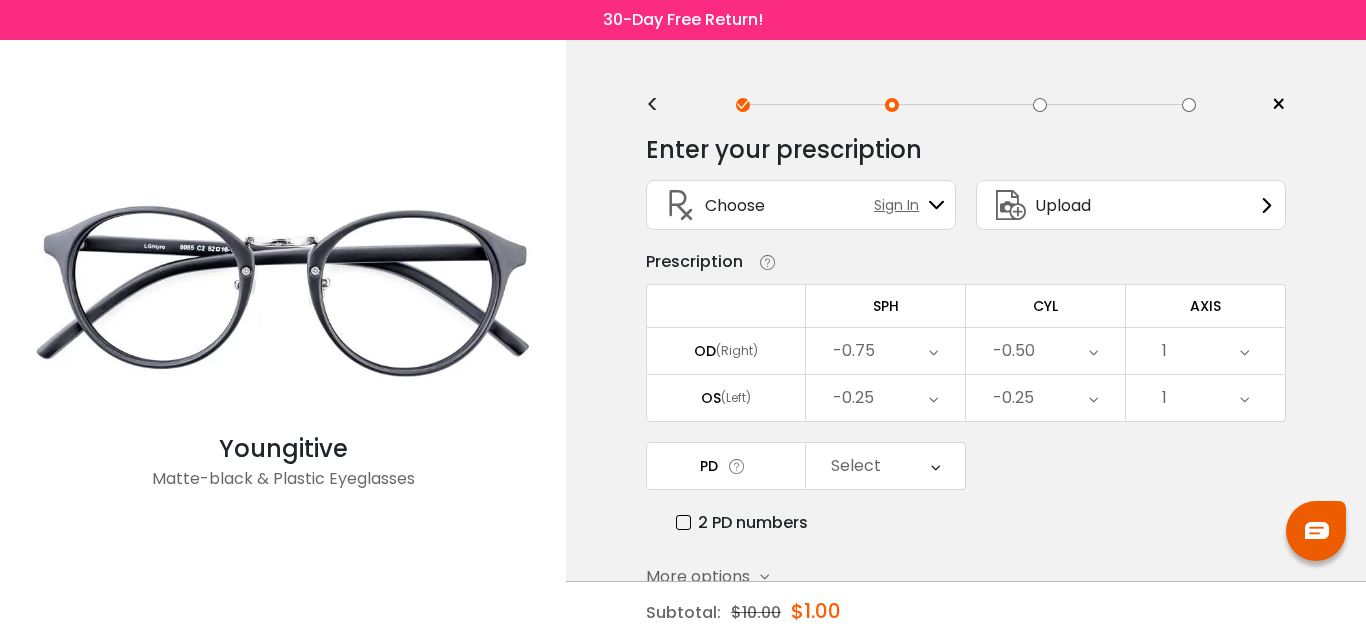 click on "Select" at bounding box center [856, 466] 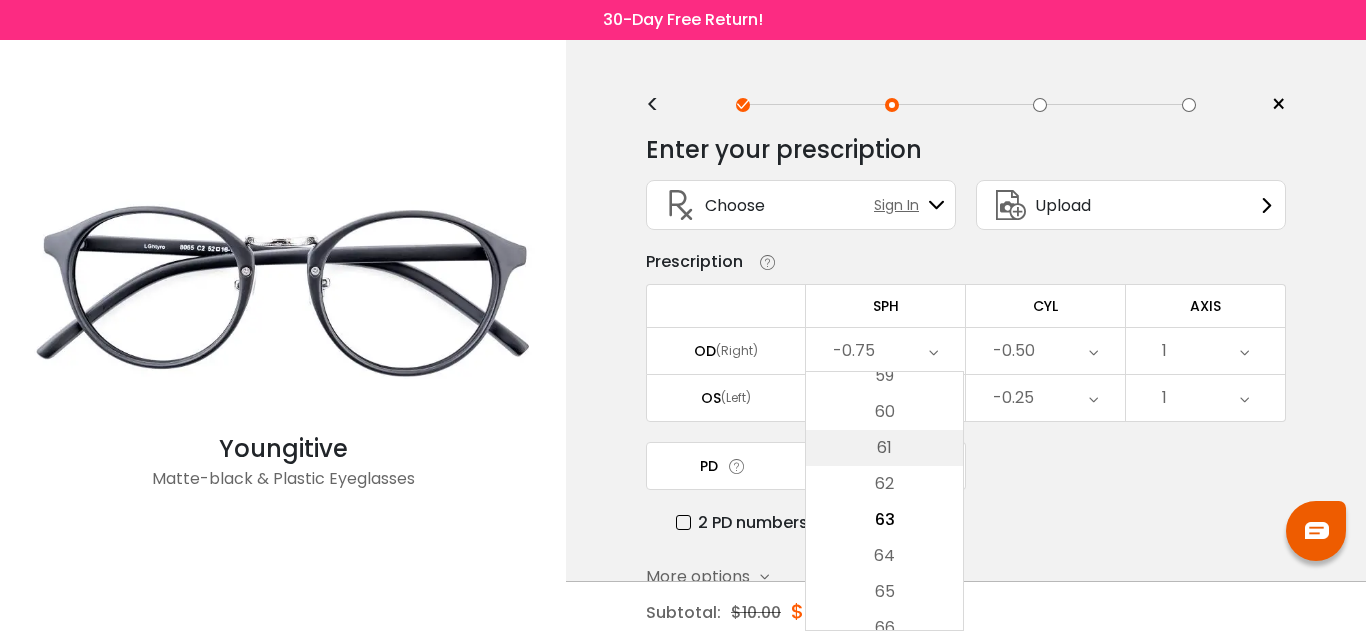 click on "61" at bounding box center (884, 448) 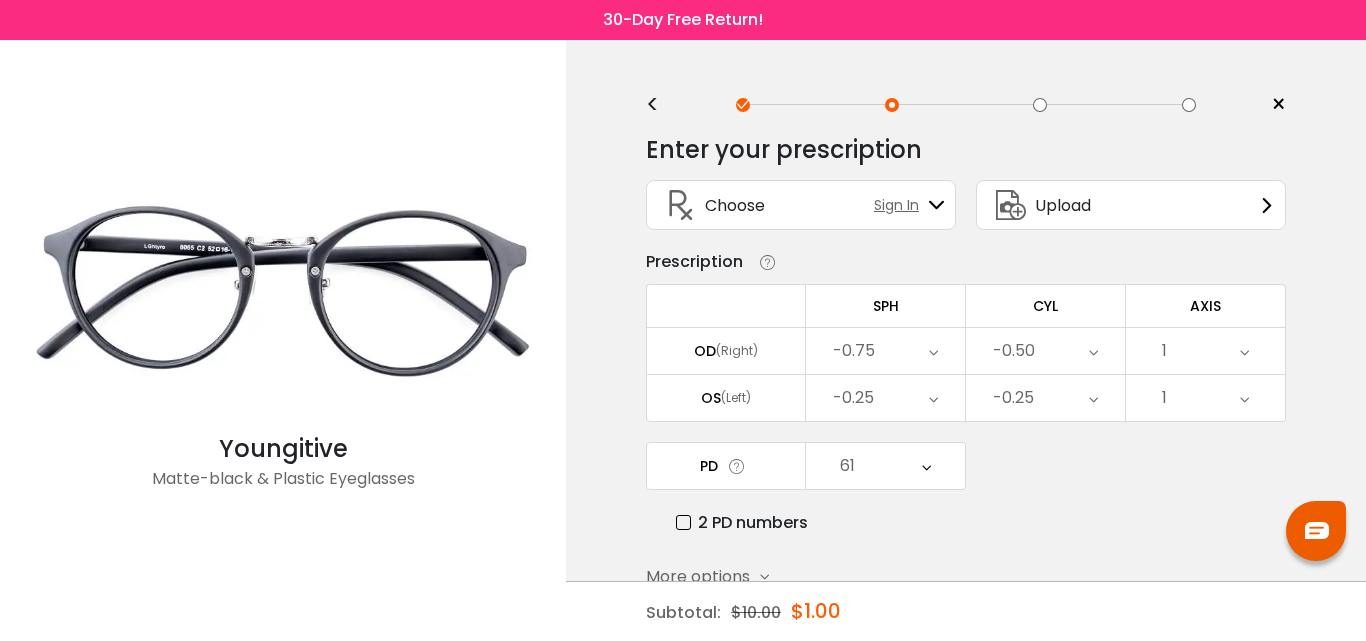 scroll, scrollTop: 110, scrollLeft: 0, axis: vertical 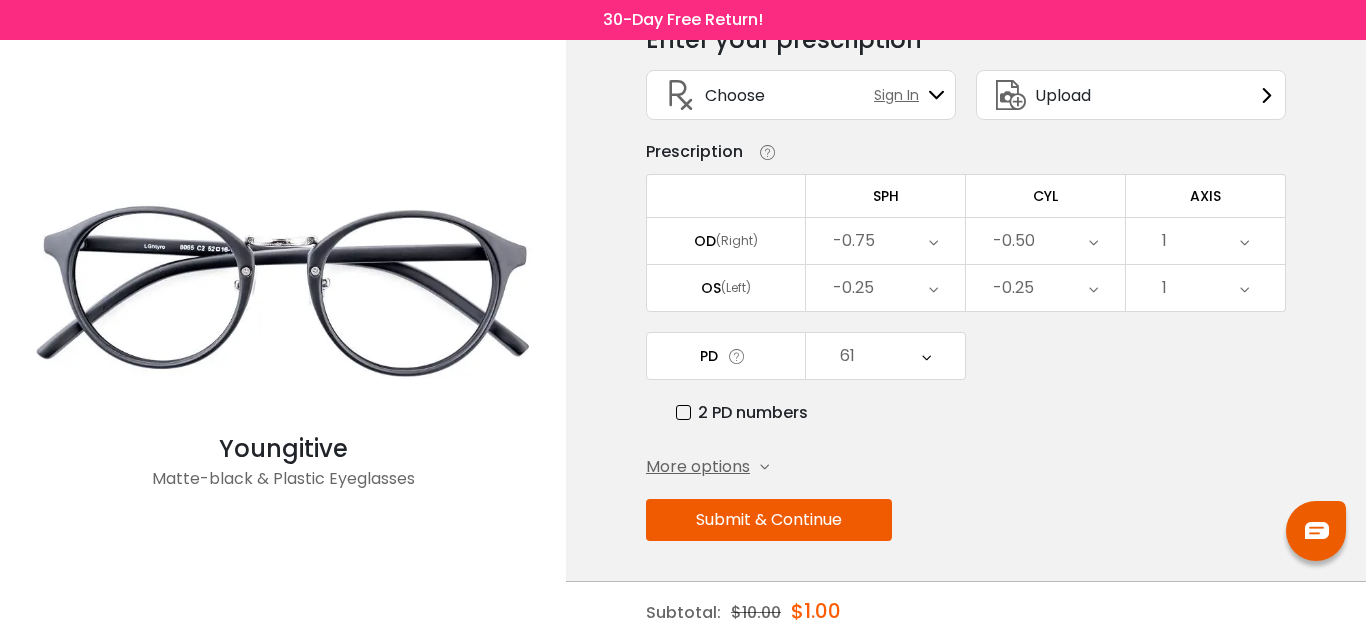 click on "Submit & Continue" at bounding box center (769, 520) 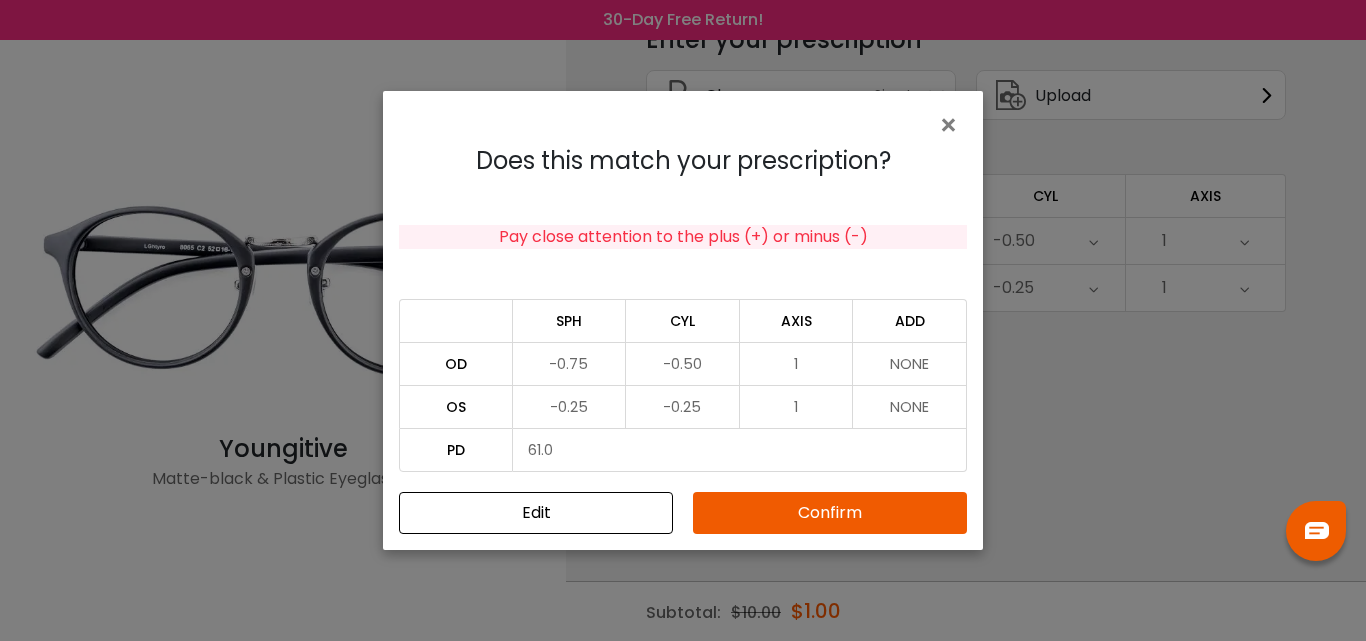 click on "Confirm" at bounding box center (830, 513) 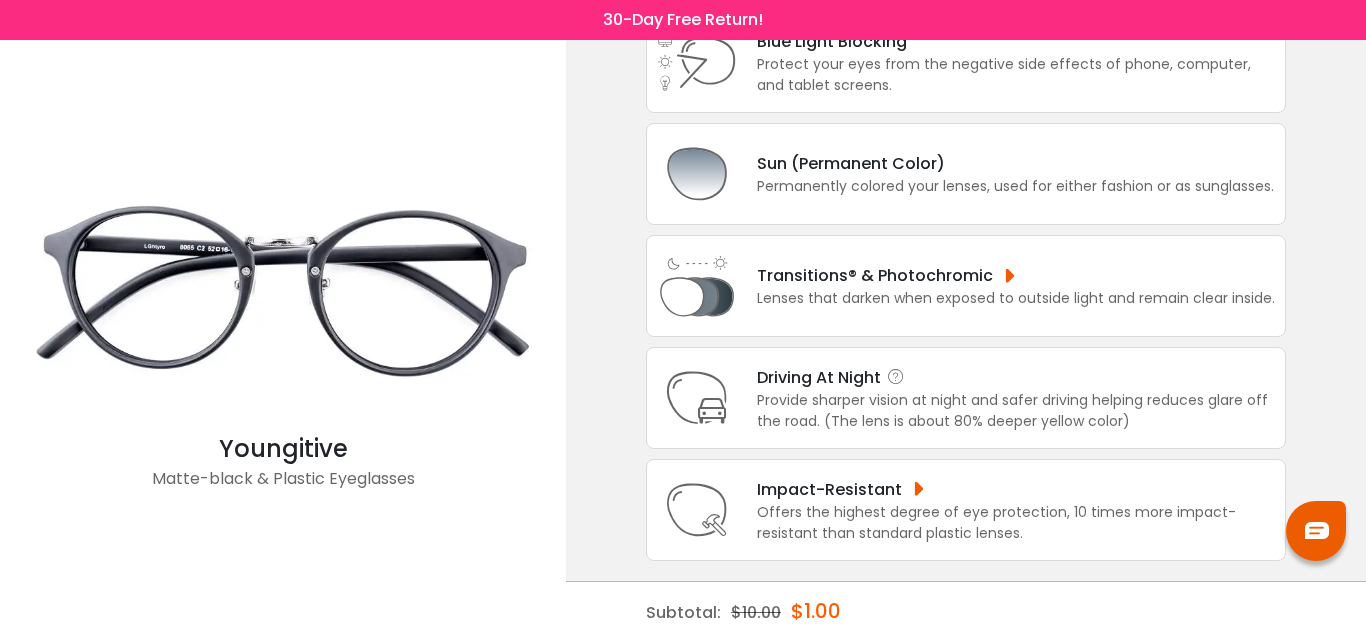 scroll, scrollTop: 0, scrollLeft: 0, axis: both 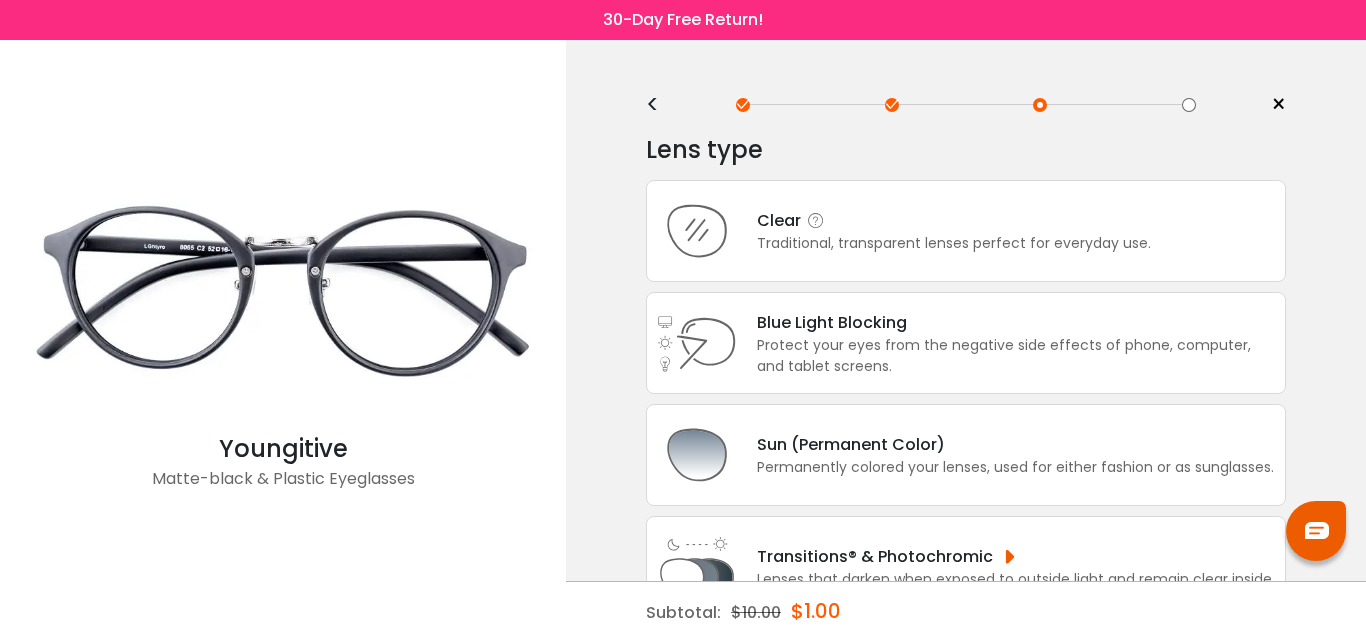 click on "Traditional, transparent lenses perfect for everyday use." at bounding box center [954, 243] 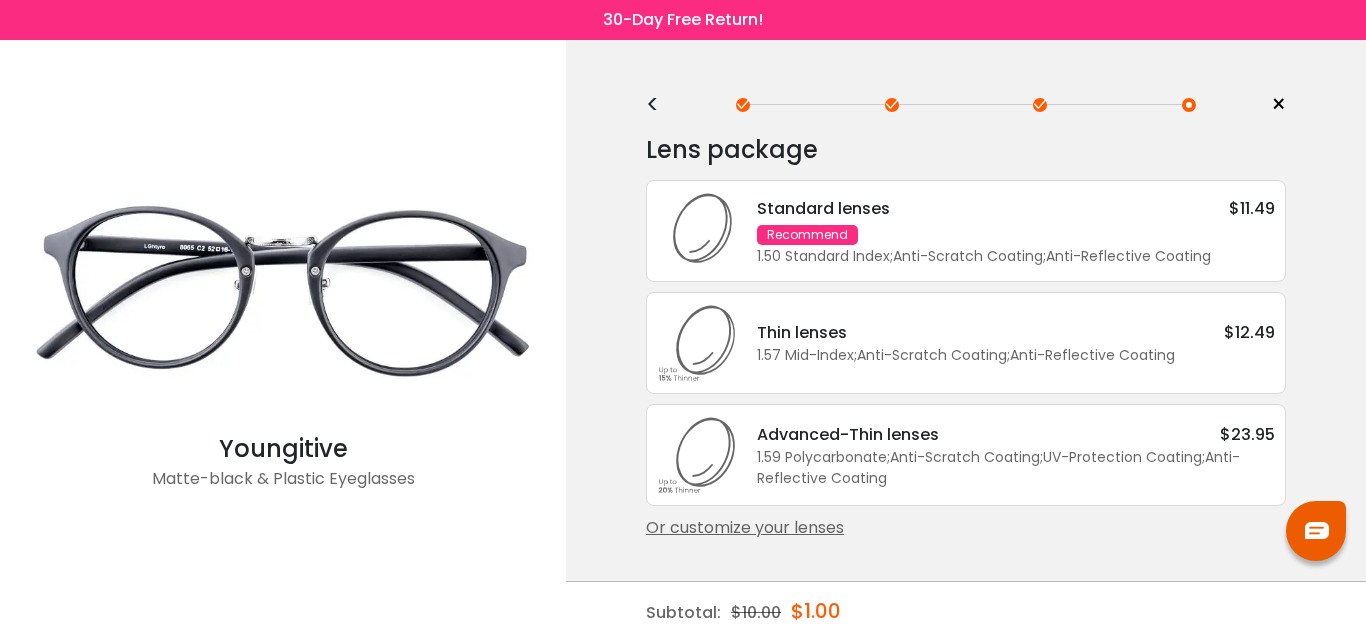 click on "Standard lenses
$11.49
Recommend
1.50 Standard Index ;
Anti-Scratch Coating ;
Anti-Reflective Coating ;" at bounding box center (1006, 231) 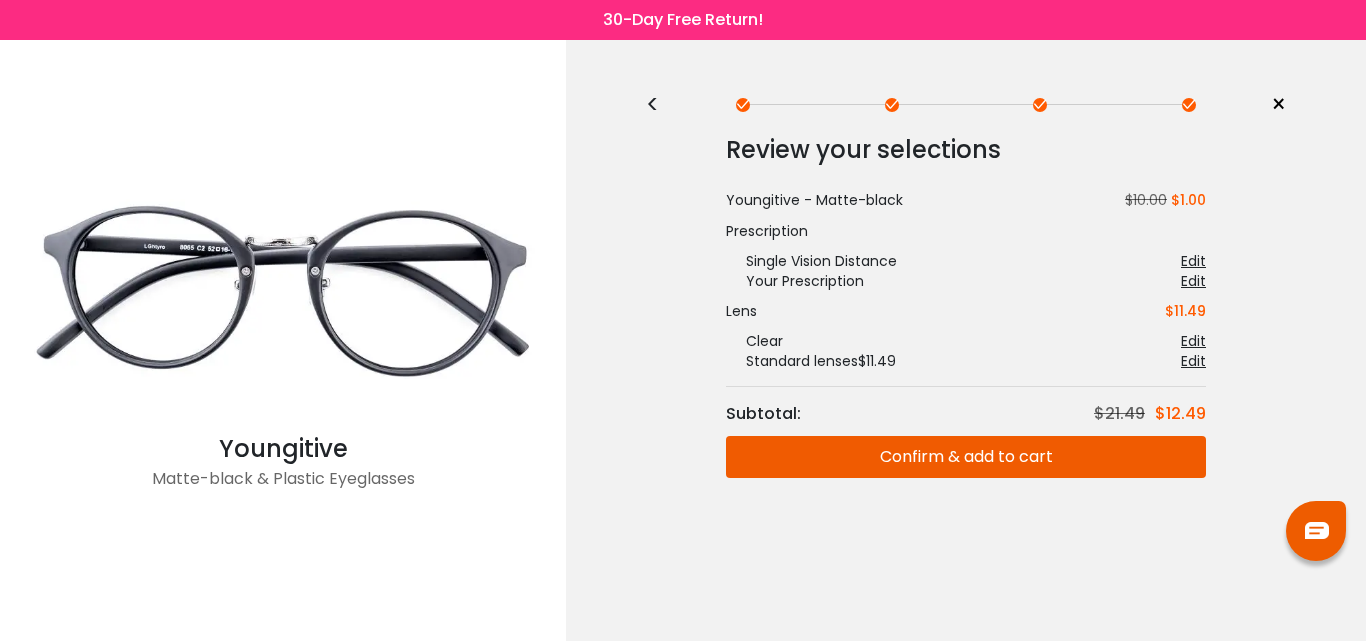click on "Confirm & add to cart" at bounding box center (966, 457) 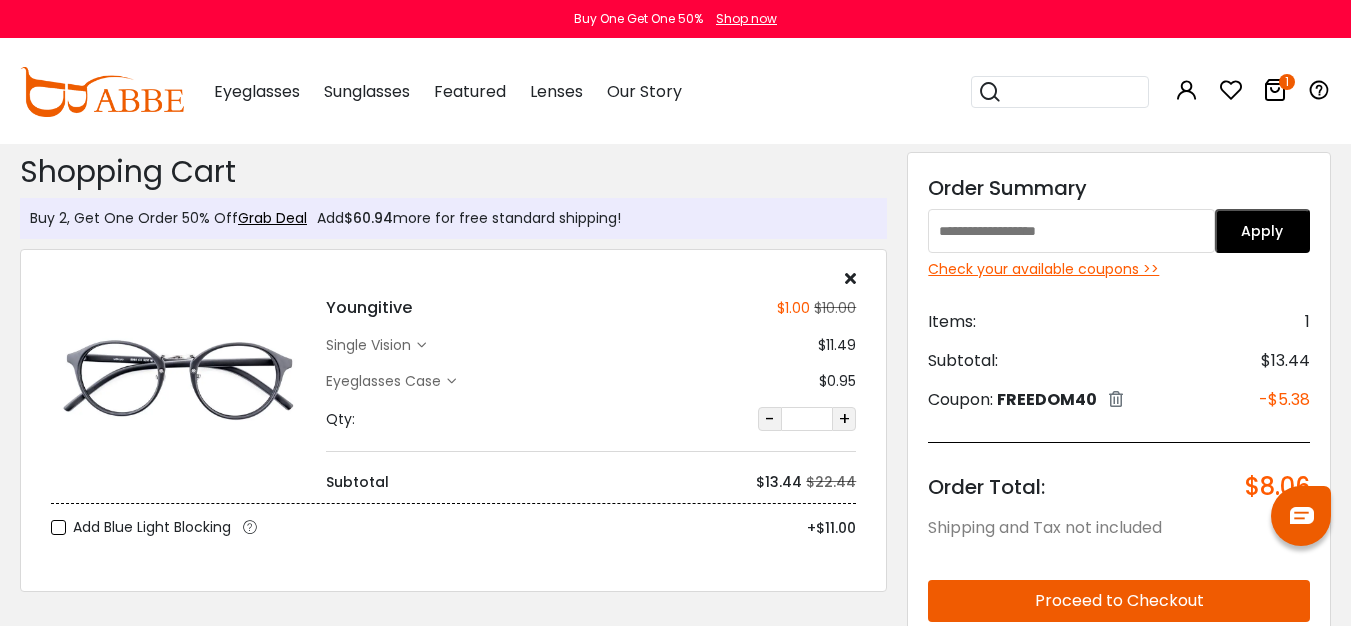 scroll, scrollTop: 0, scrollLeft: 0, axis: both 